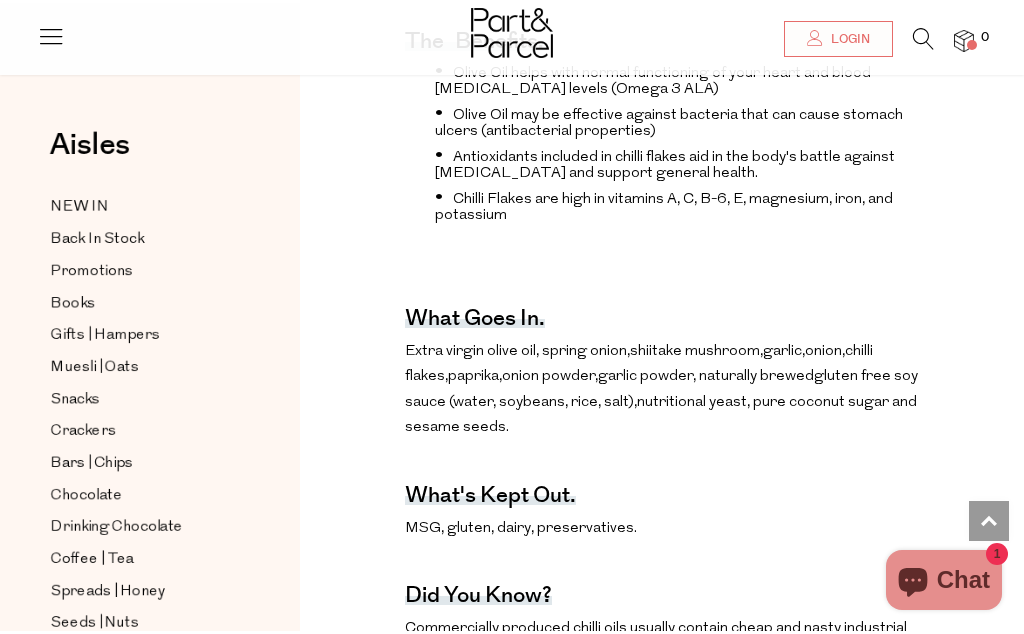 scroll, scrollTop: 841, scrollLeft: 0, axis: vertical 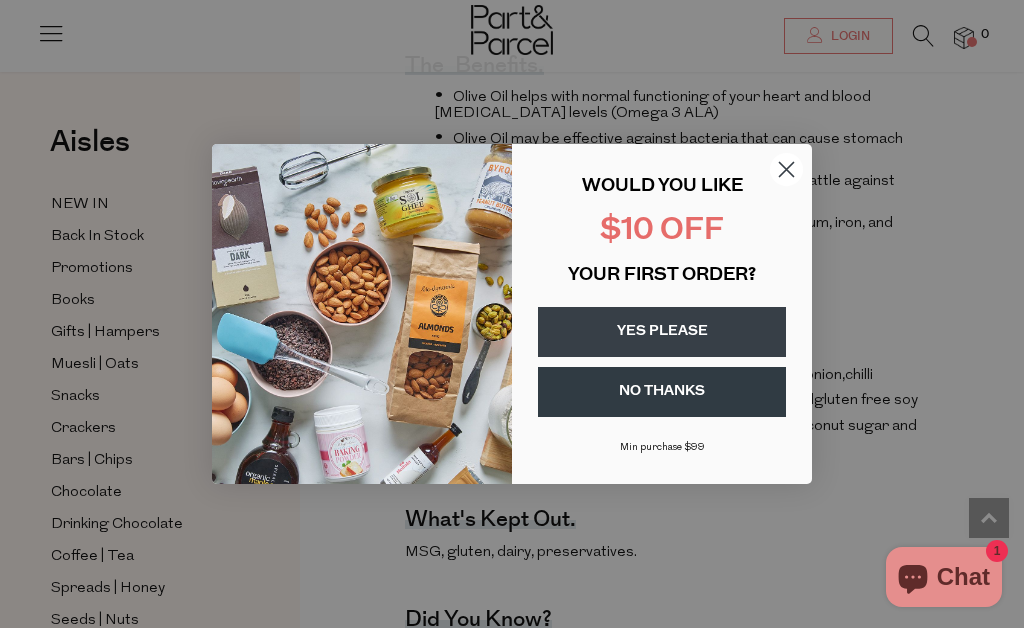 click on "YES PLEASE" at bounding box center (662, 332) 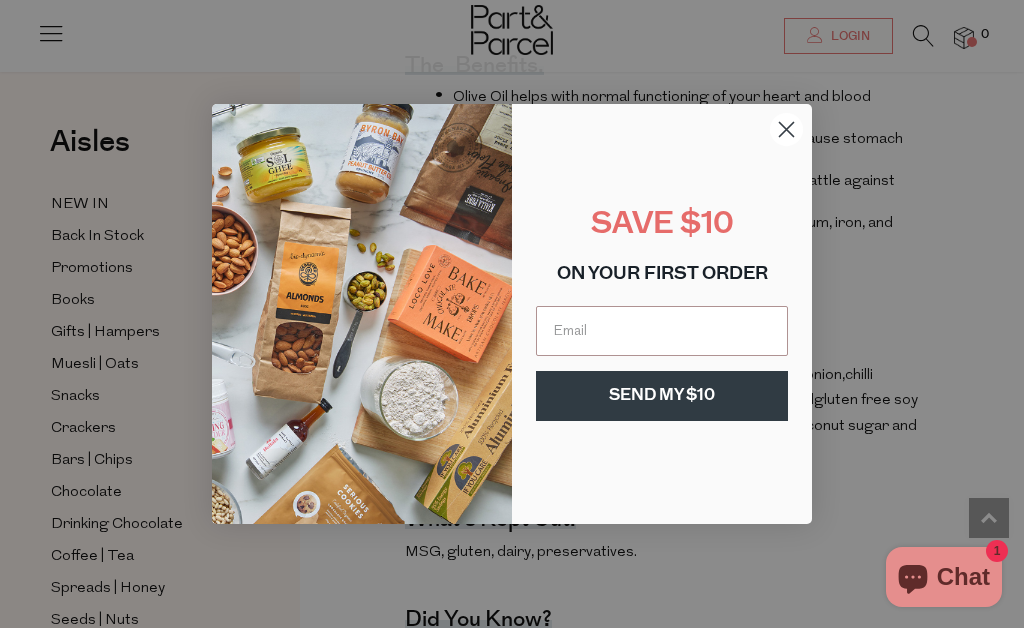 click at bounding box center [662, 331] 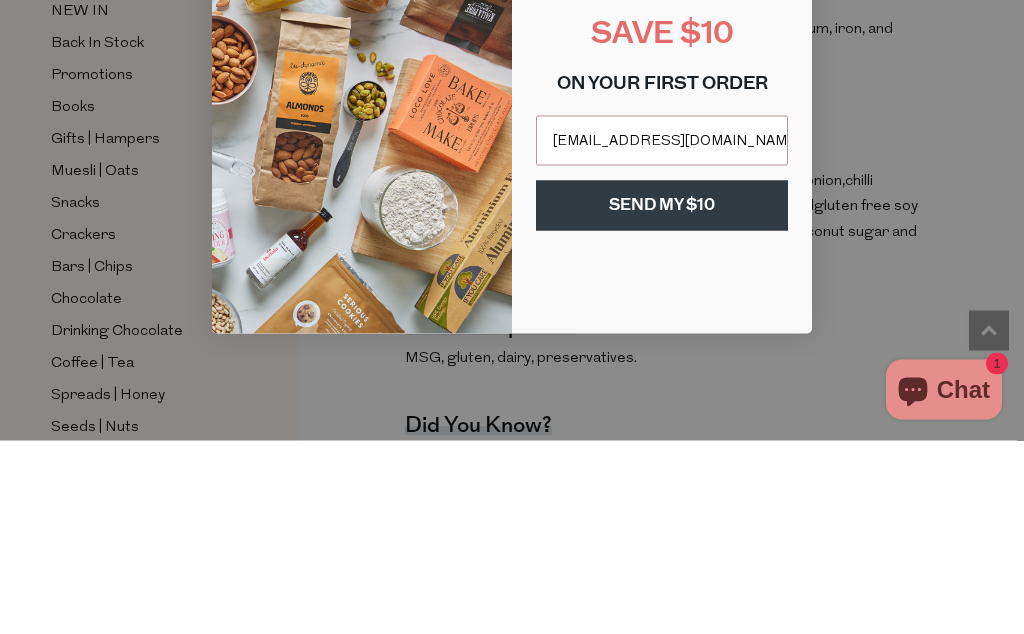 type on "gbtonkin@gmail.com" 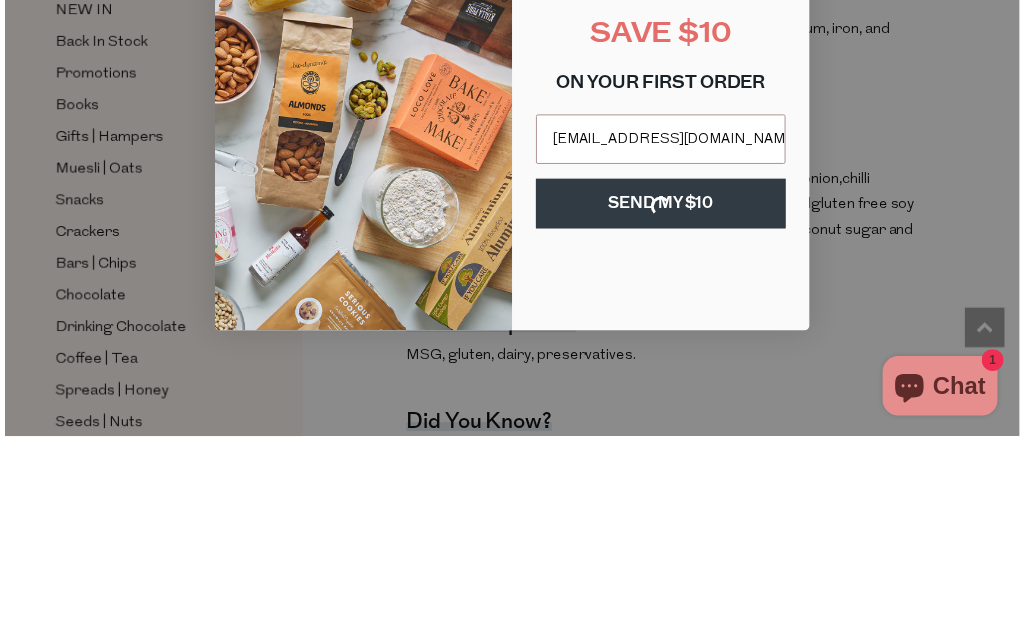 scroll, scrollTop: 1035, scrollLeft: 0, axis: vertical 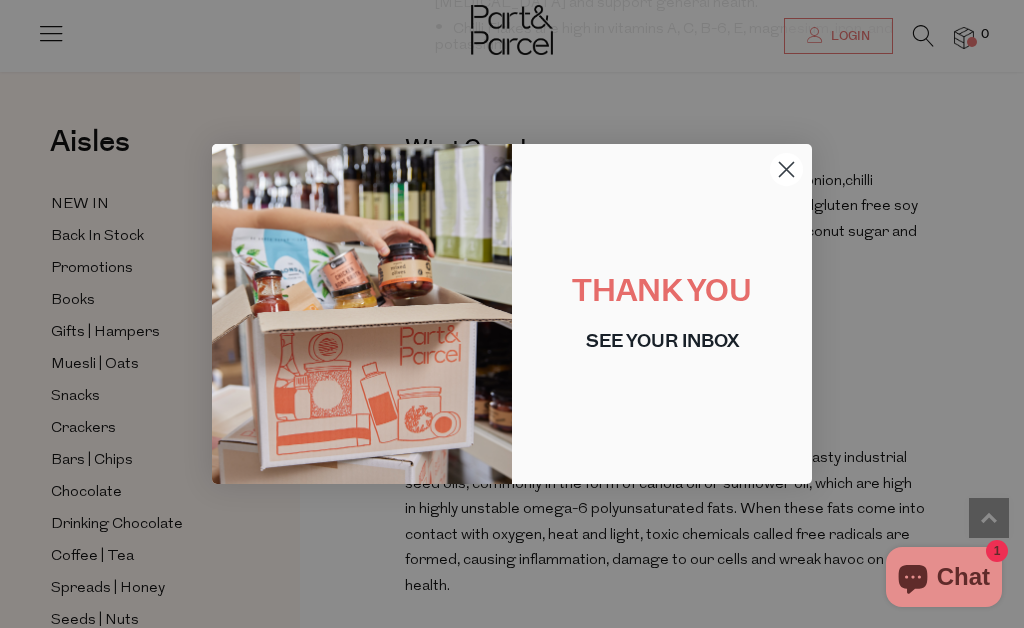 click 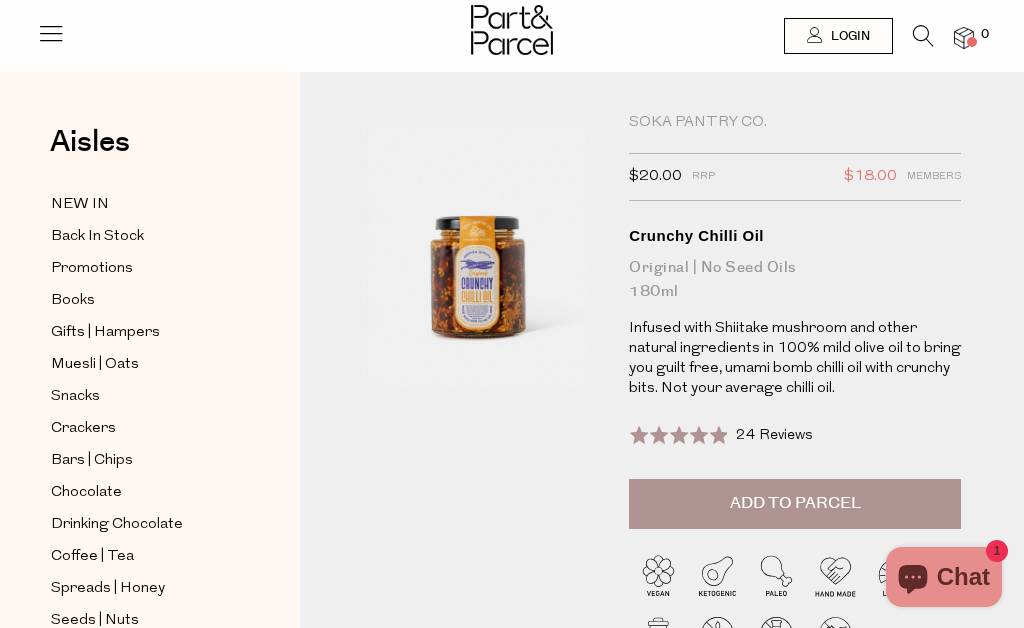 scroll, scrollTop: 0, scrollLeft: 0, axis: both 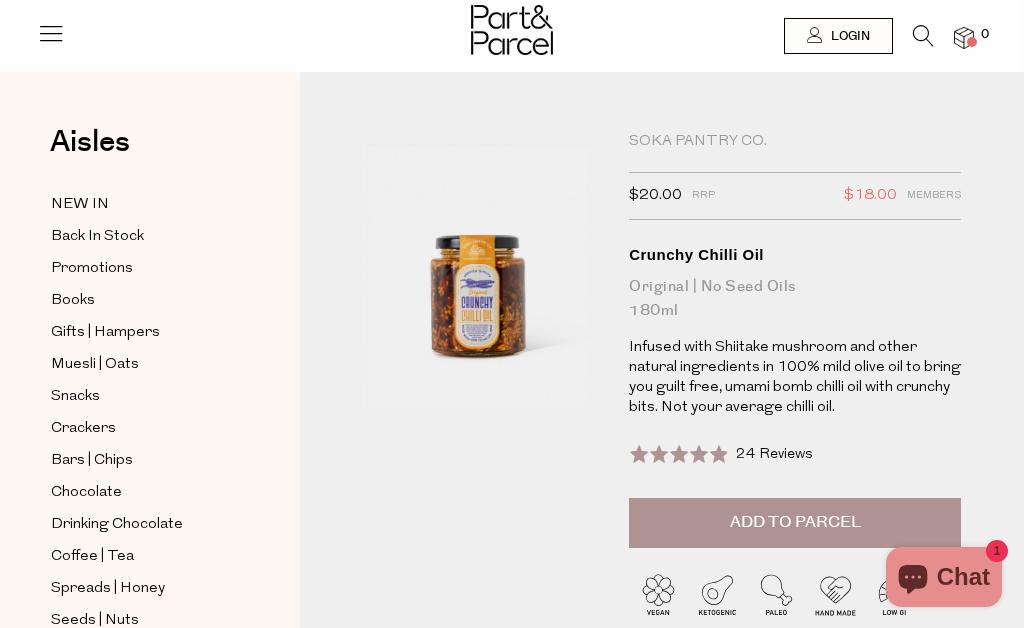 click on "24 Reviews" at bounding box center [774, 454] 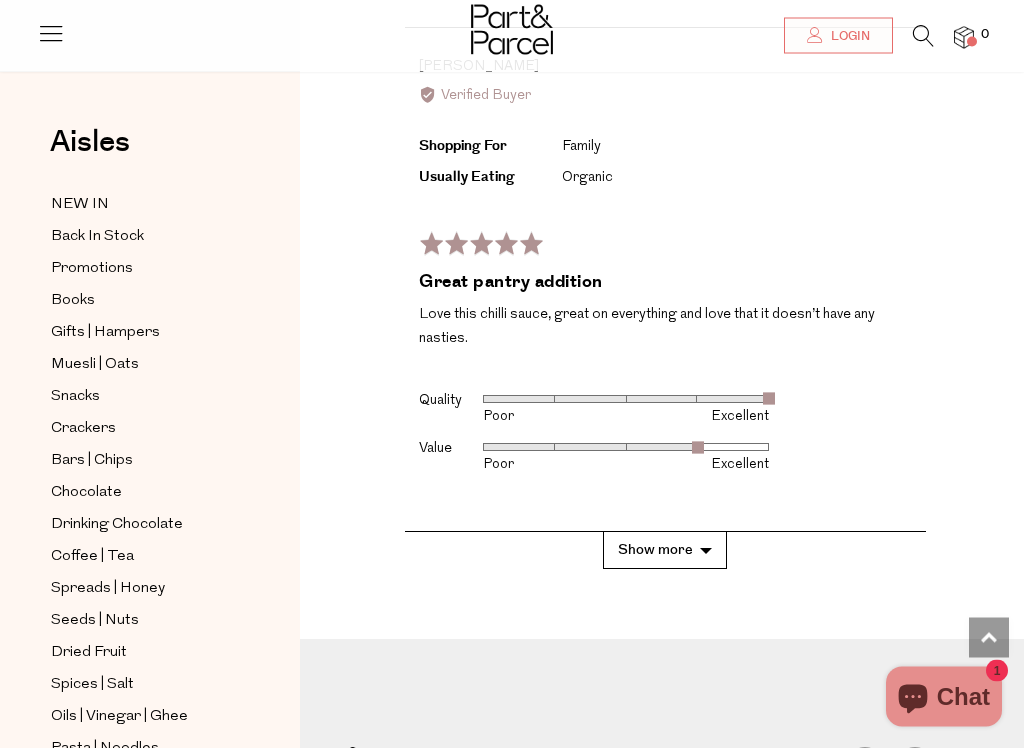 scroll, scrollTop: 5409, scrollLeft: 0, axis: vertical 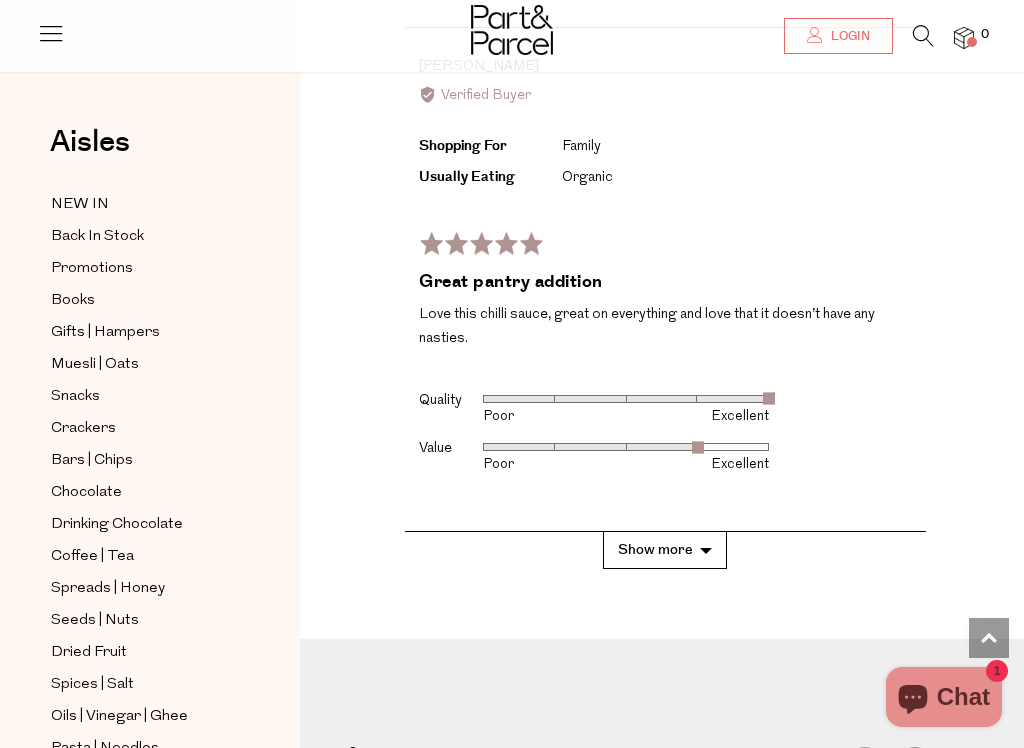 click on "Show more" at bounding box center [665, 550] 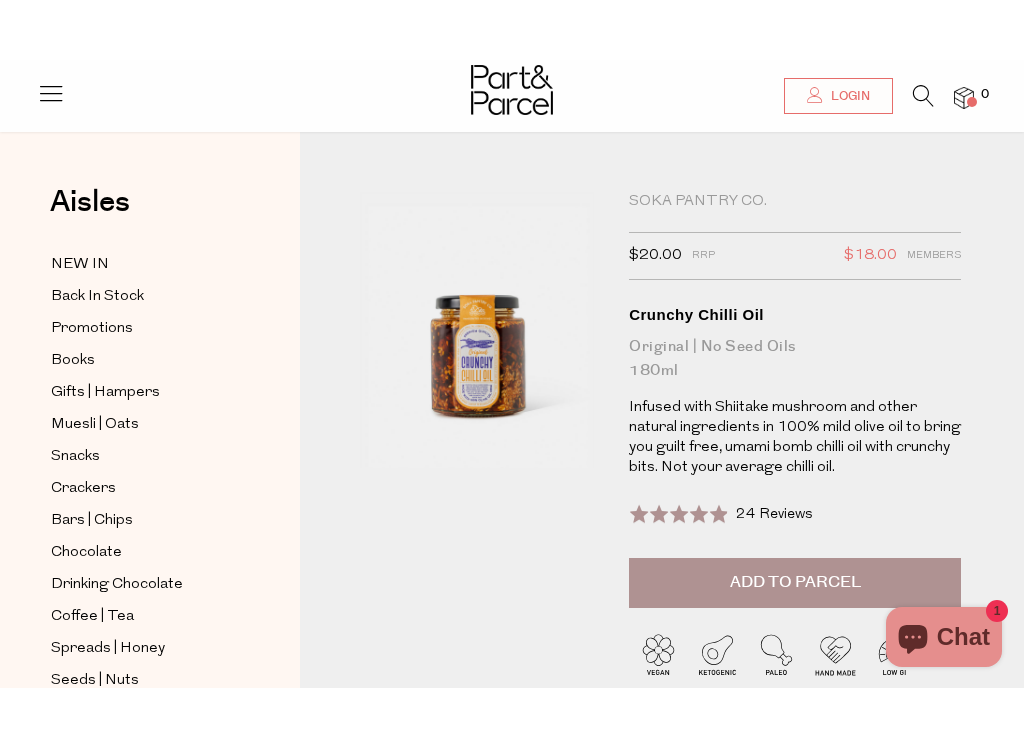 scroll, scrollTop: 40, scrollLeft: 0, axis: vertical 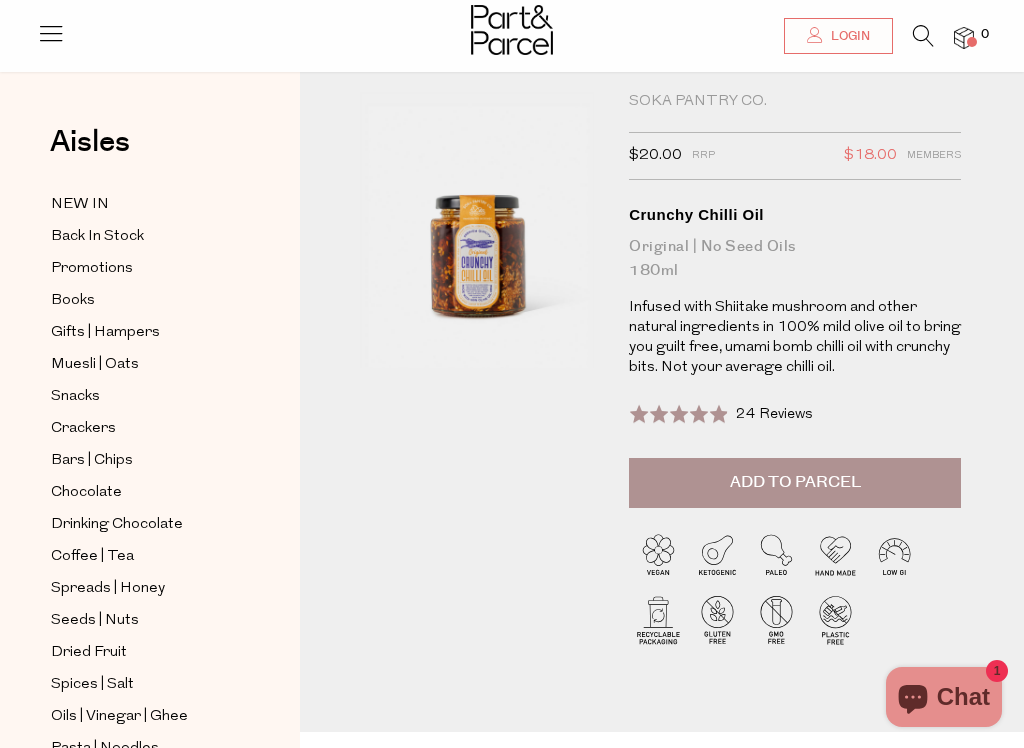 click on "Back In Stock" at bounding box center [97, 237] 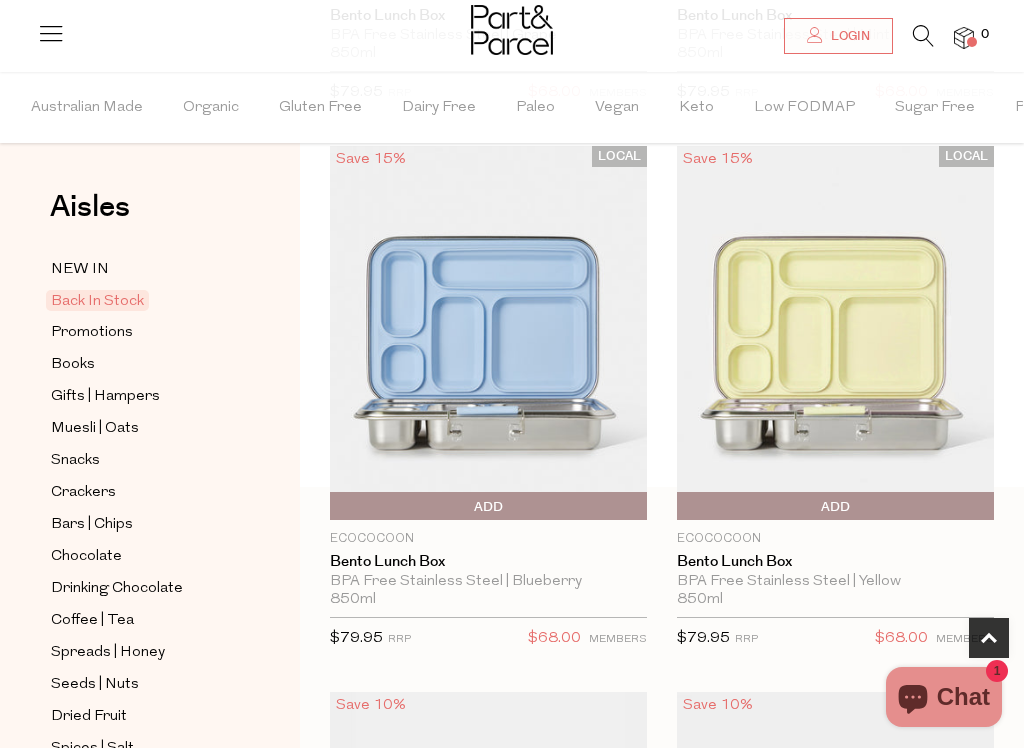 scroll, scrollTop: 661, scrollLeft: 0, axis: vertical 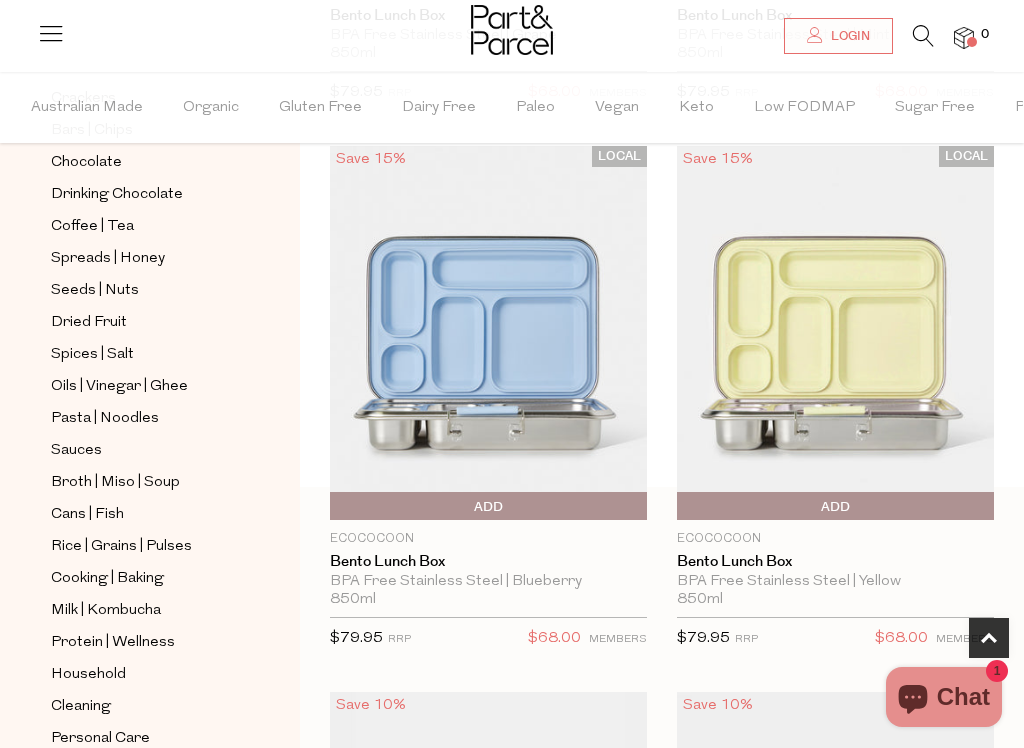 click on "Oils | Vinegar | Ghee" at bounding box center (119, 387) 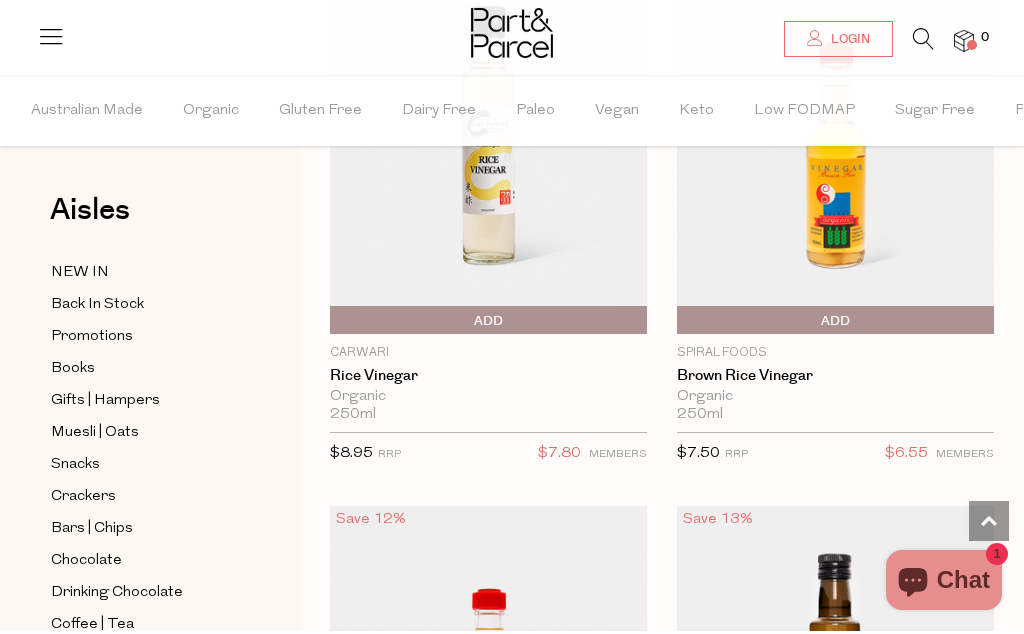 scroll, scrollTop: 9544, scrollLeft: 0, axis: vertical 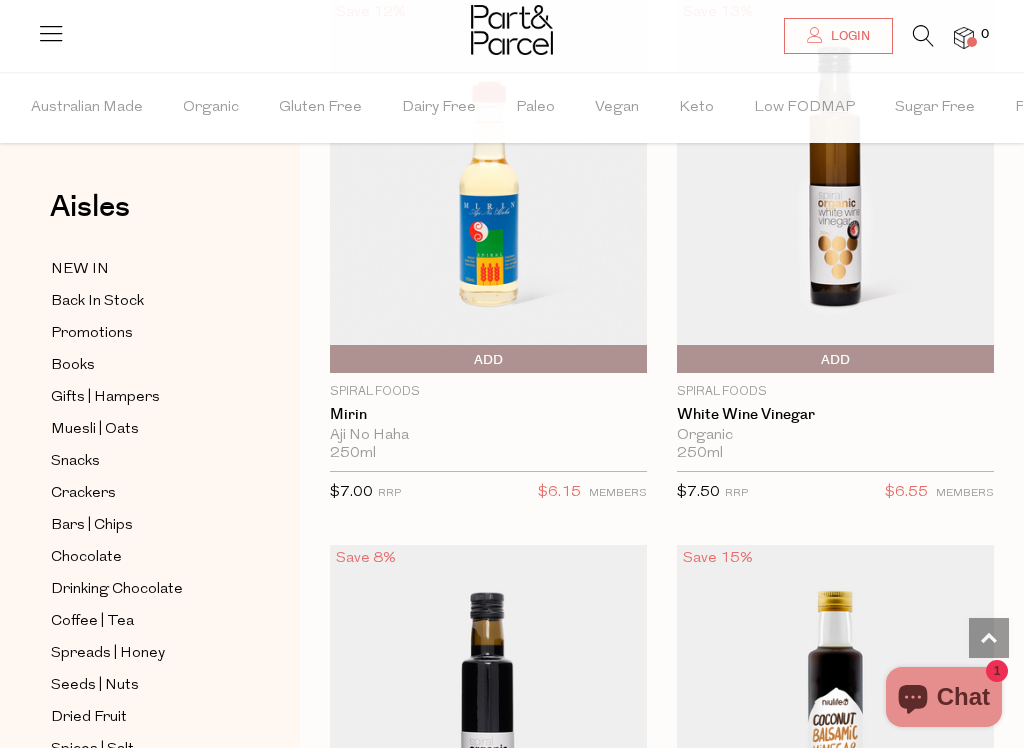 click at bounding box center (923, 36) 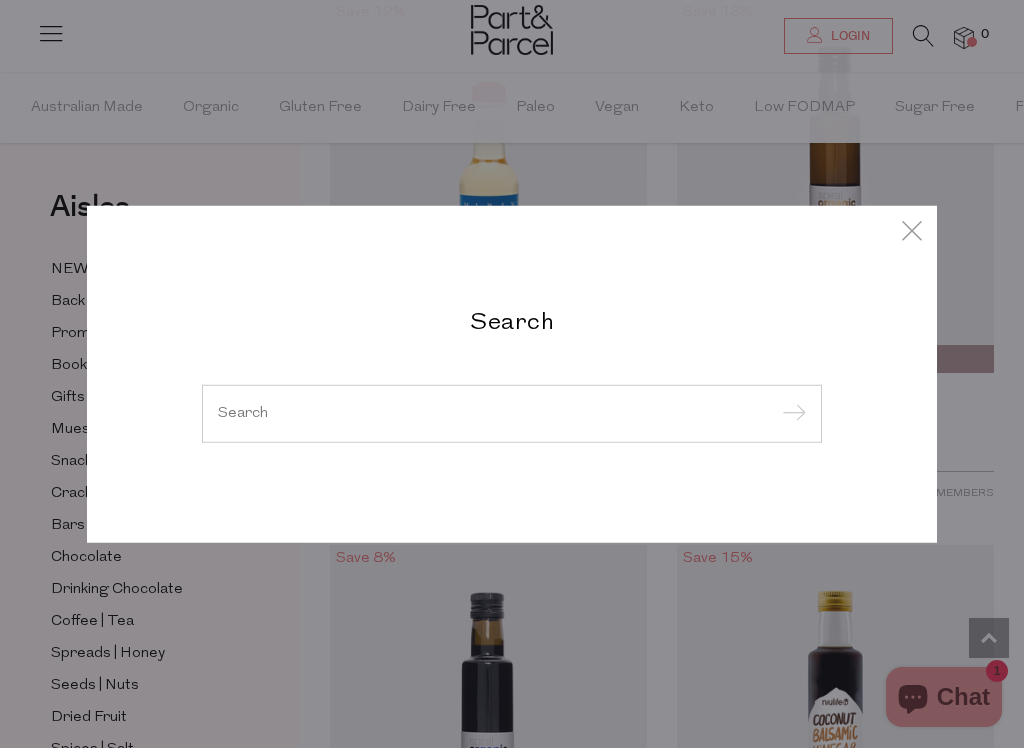 click at bounding box center (512, 414) 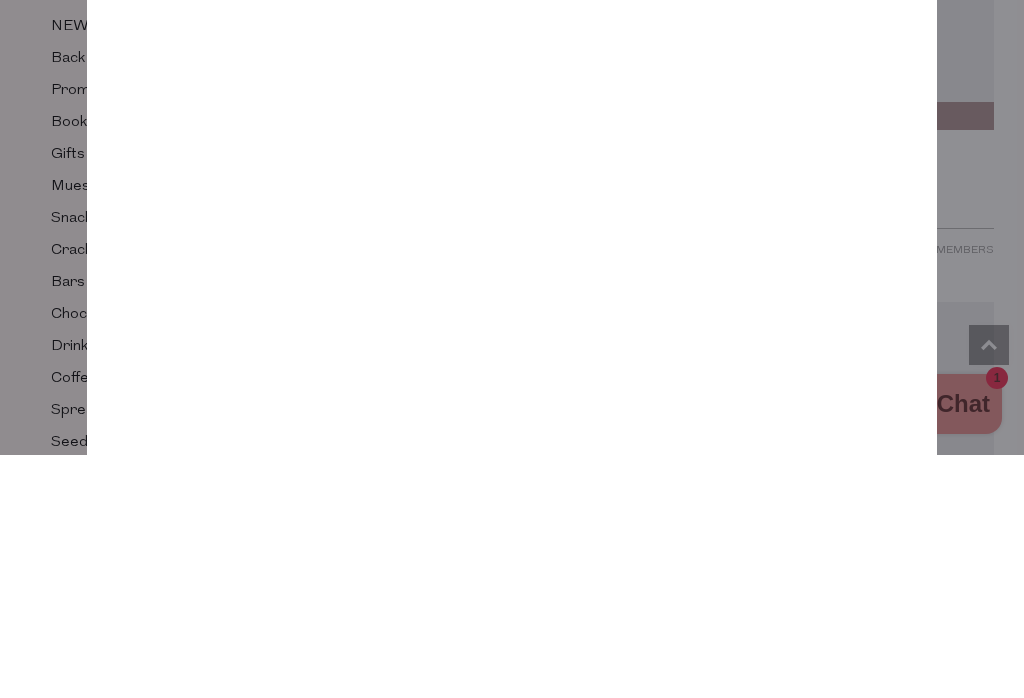 type on "Chili oil" 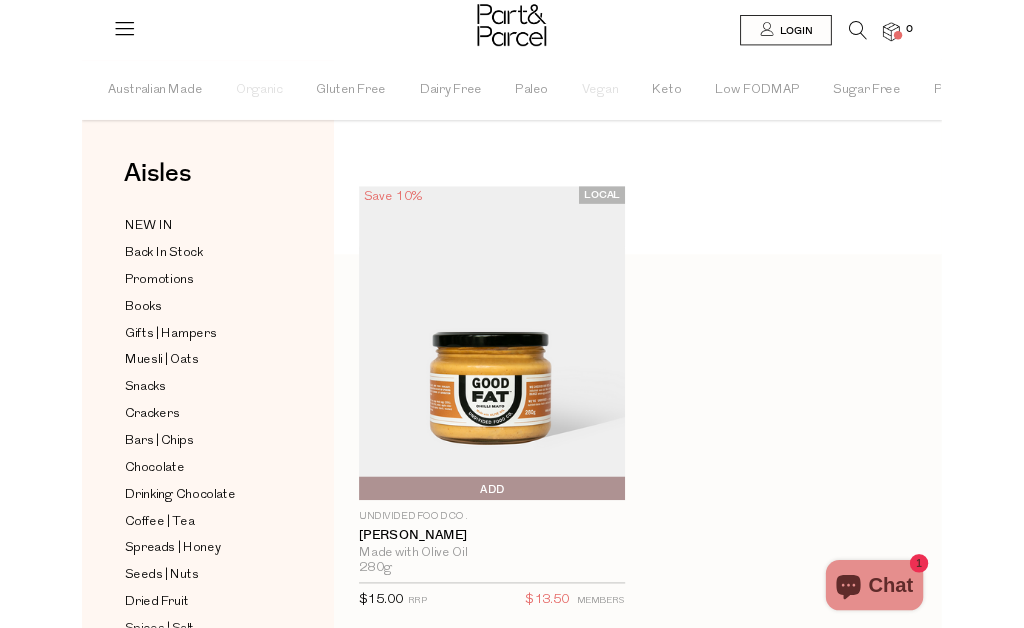 scroll, scrollTop: 0, scrollLeft: 0, axis: both 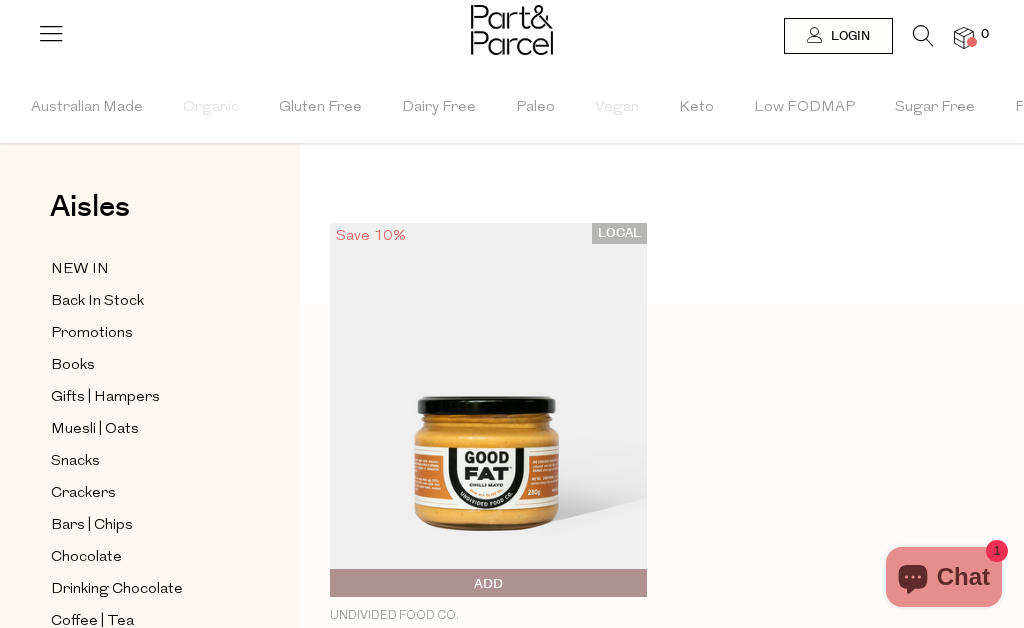 click on "Keto" at bounding box center [696, 108] 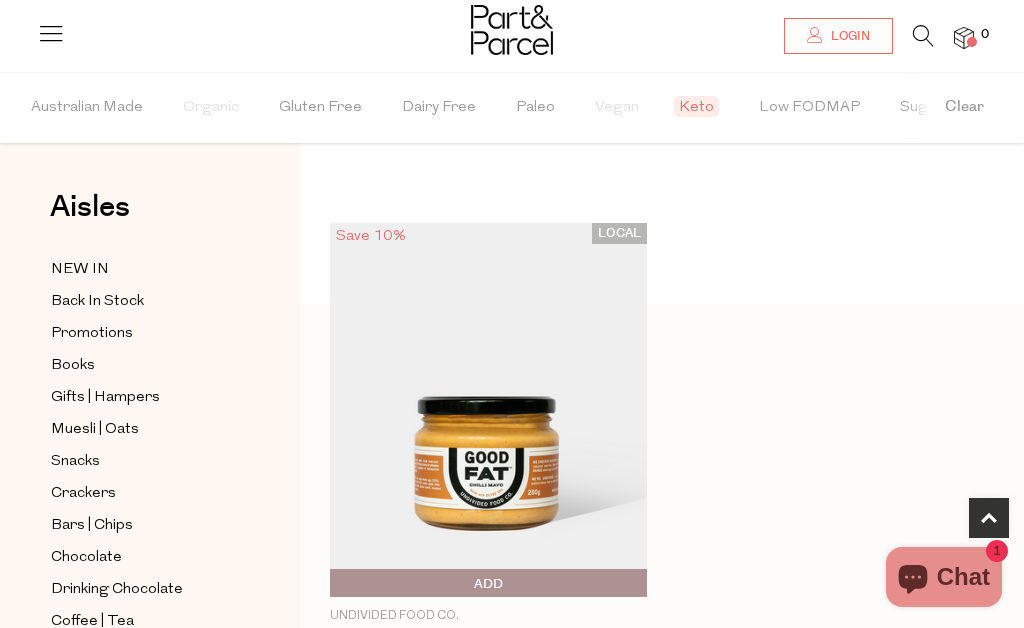 scroll, scrollTop: 585, scrollLeft: 0, axis: vertical 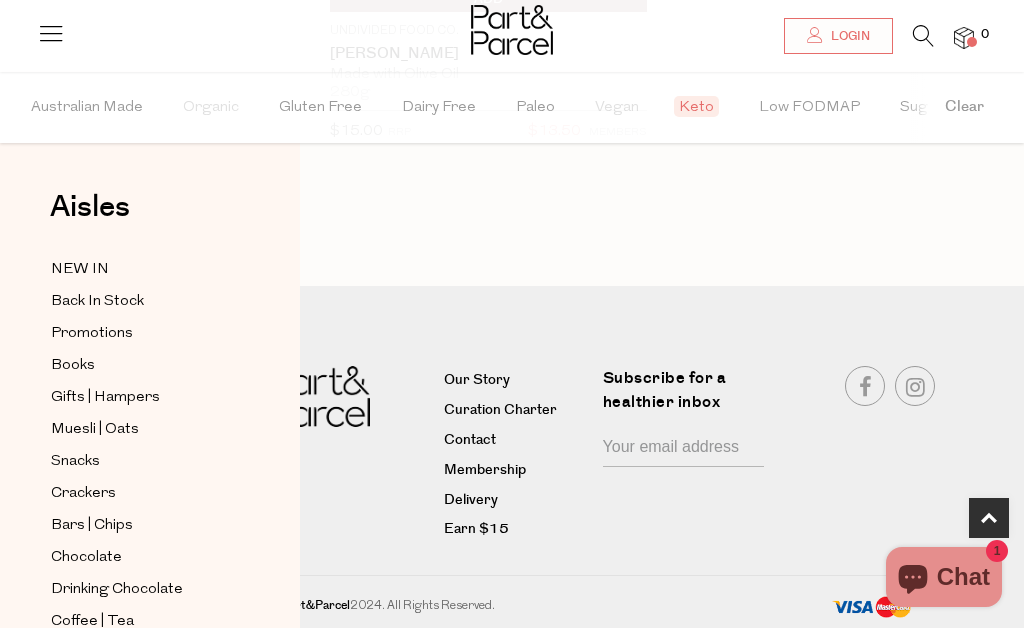 click on "NEW IN" at bounding box center [80, 270] 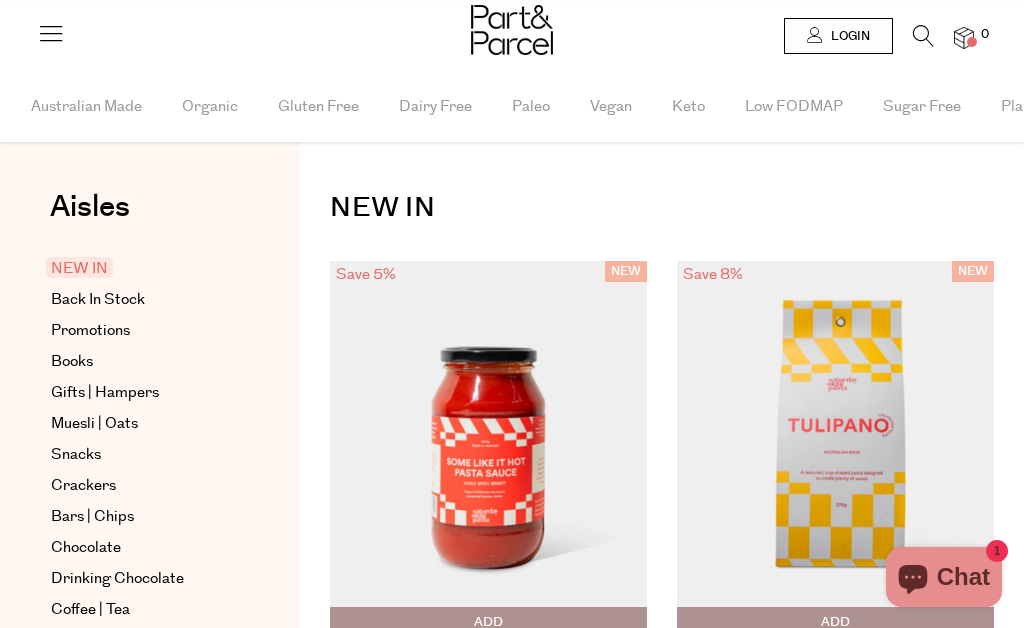 scroll, scrollTop: 0, scrollLeft: 0, axis: both 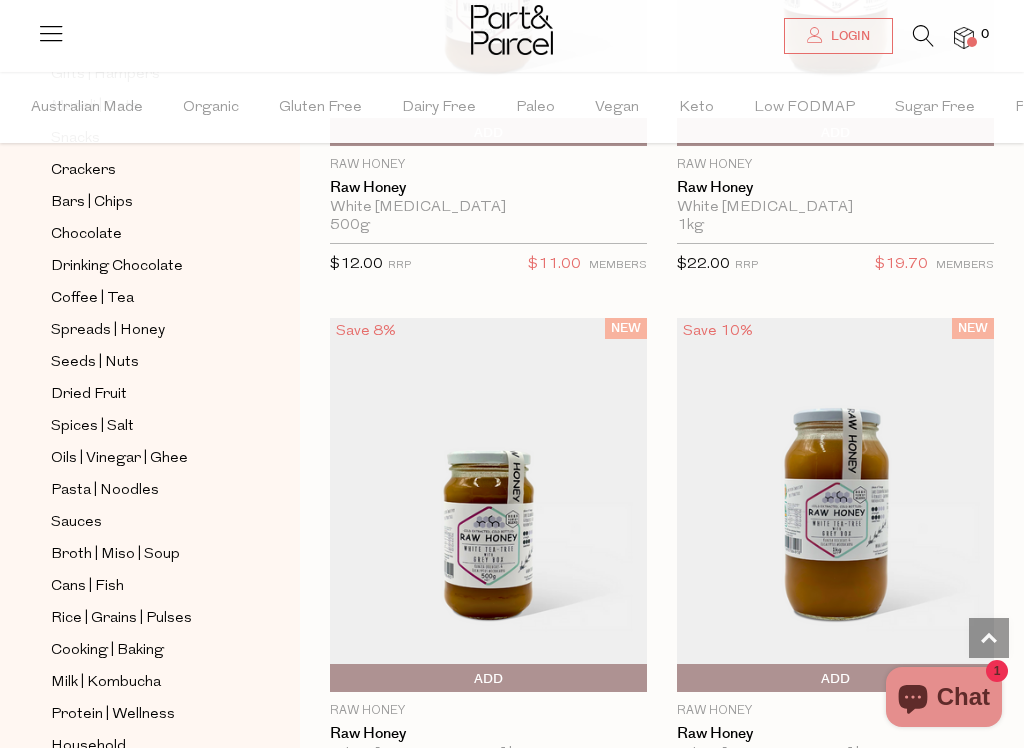click on "Spices | Salt" at bounding box center [92, 427] 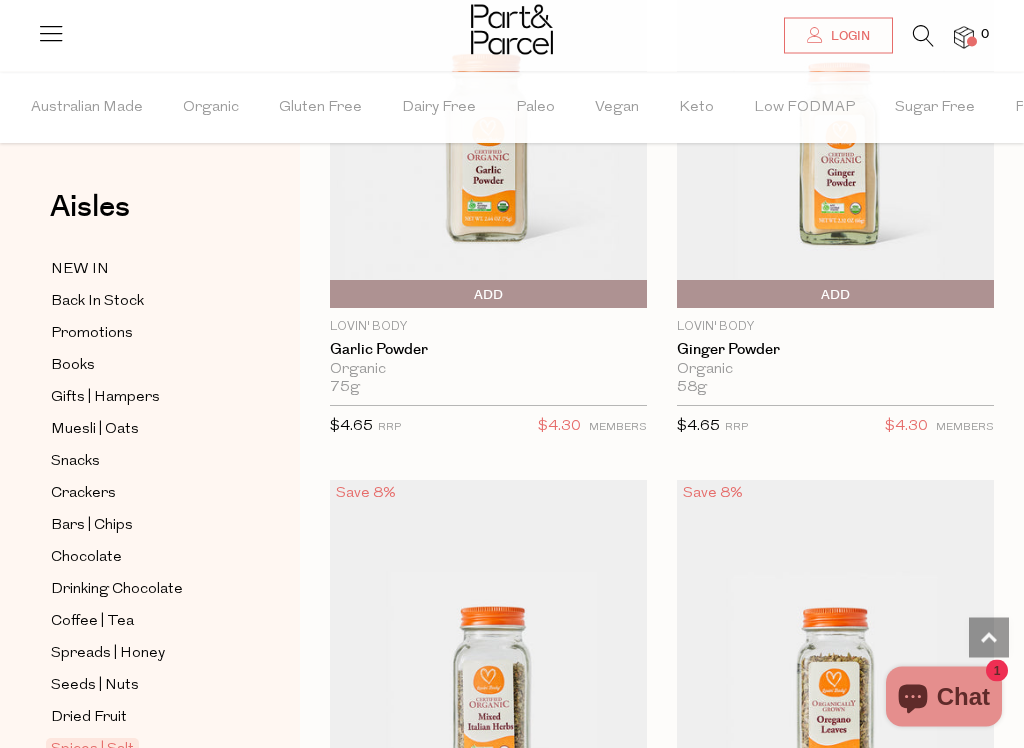 scroll, scrollTop: 12484, scrollLeft: 0, axis: vertical 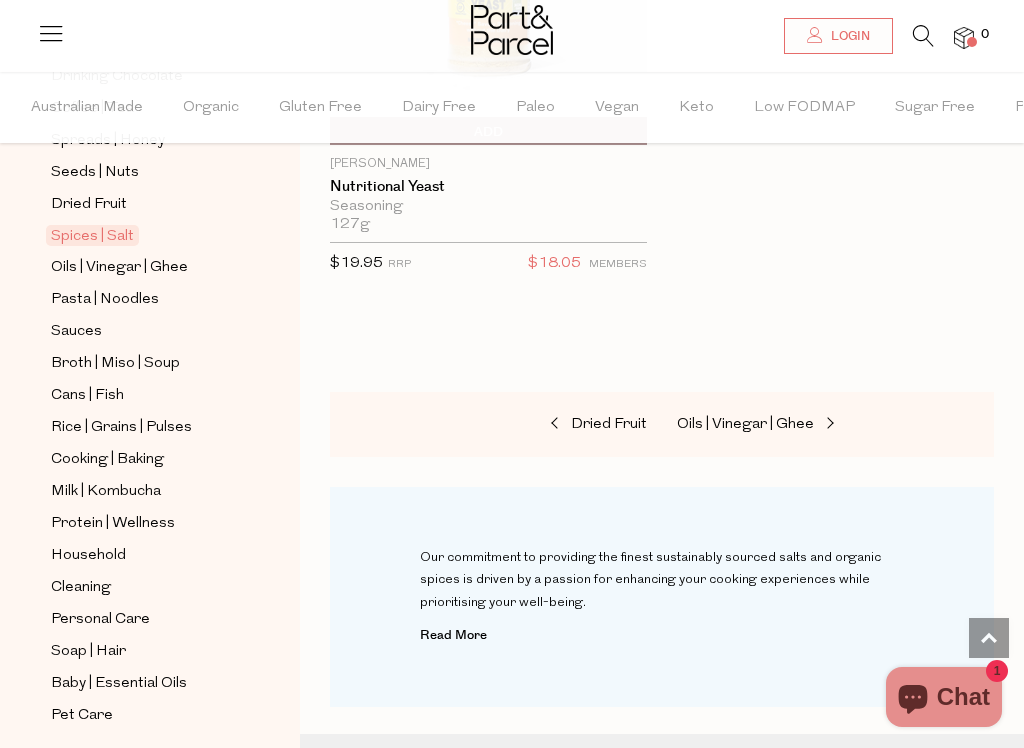 click on "Oils | Vinegar | Ghee" at bounding box center [119, 268] 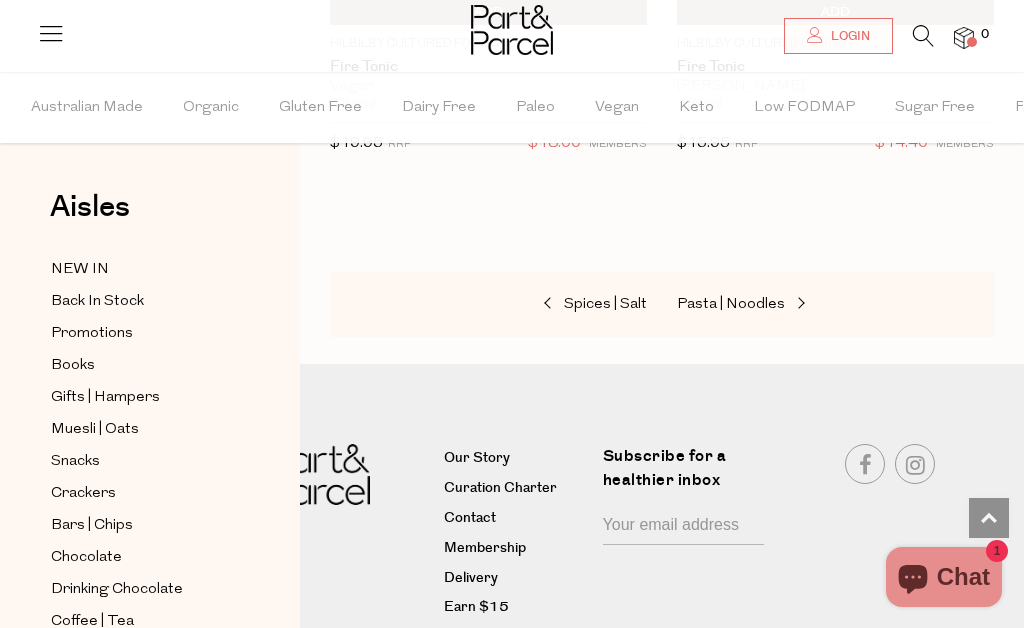 scroll, scrollTop: 12608, scrollLeft: 0, axis: vertical 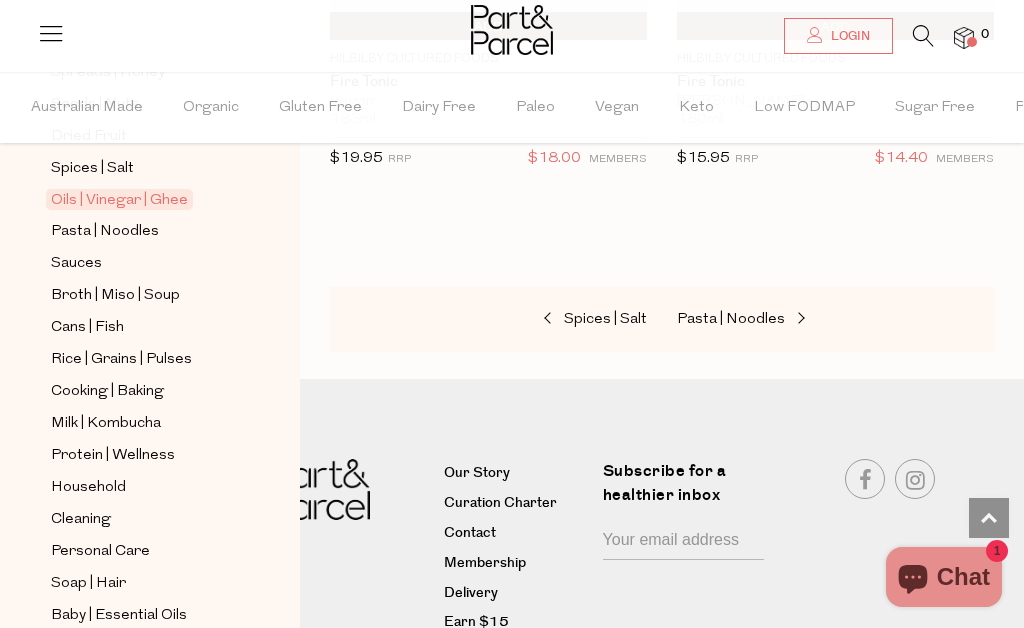 click on "Sauces" at bounding box center (76, 264) 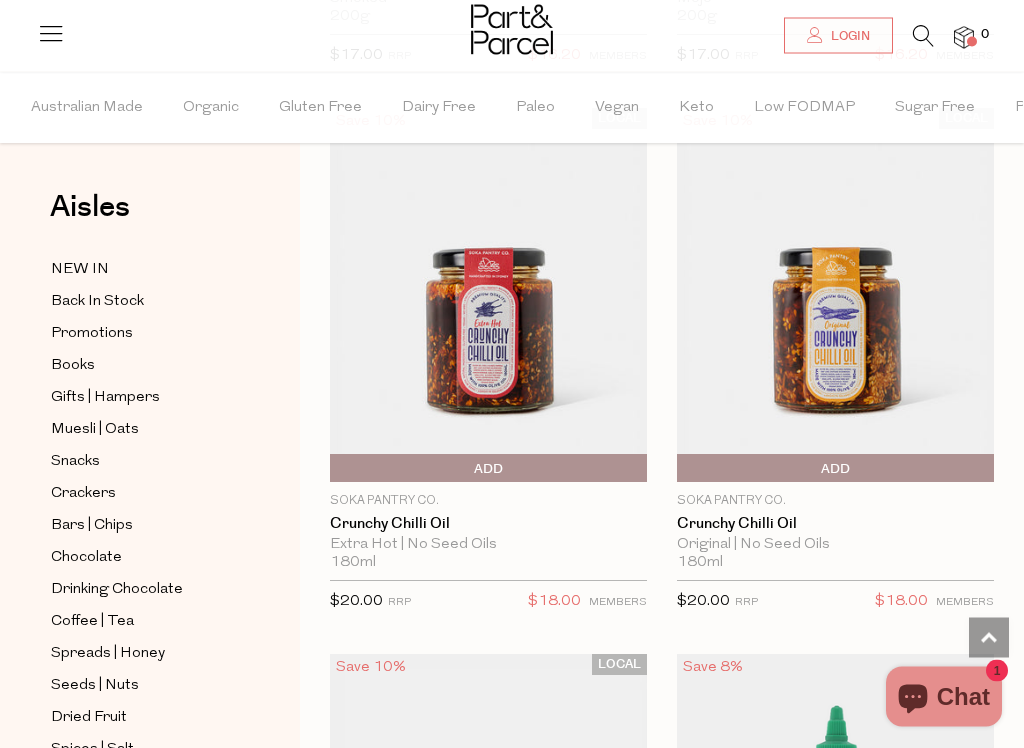 scroll, scrollTop: 6707, scrollLeft: 0, axis: vertical 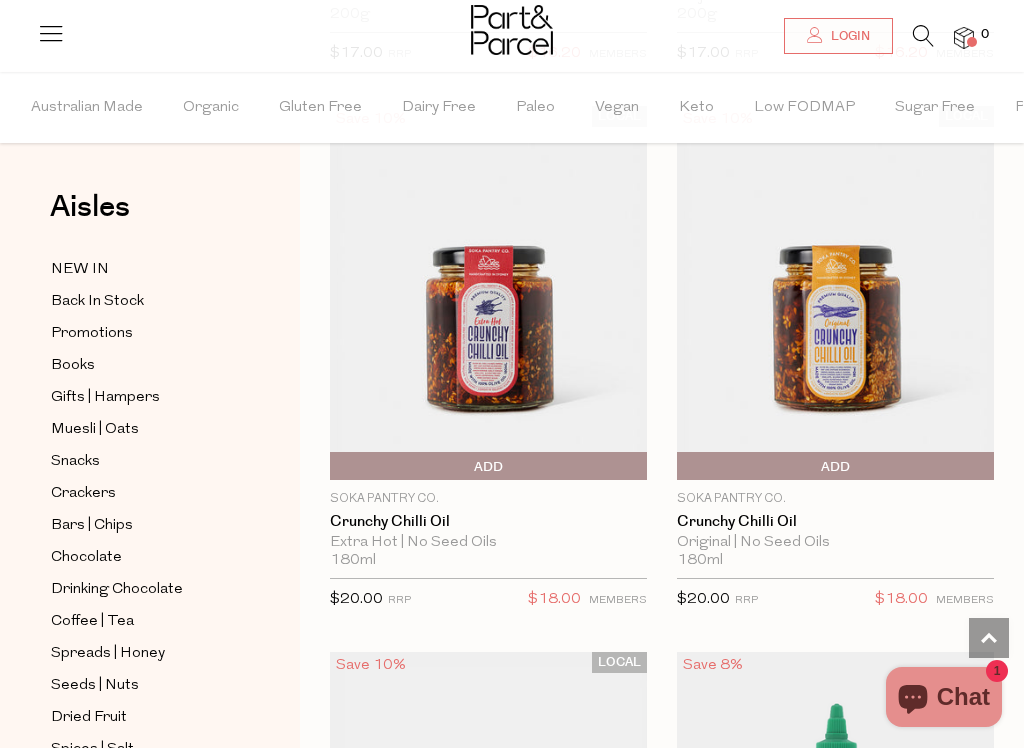 click on "Add To Parcel" at bounding box center [335, 467] 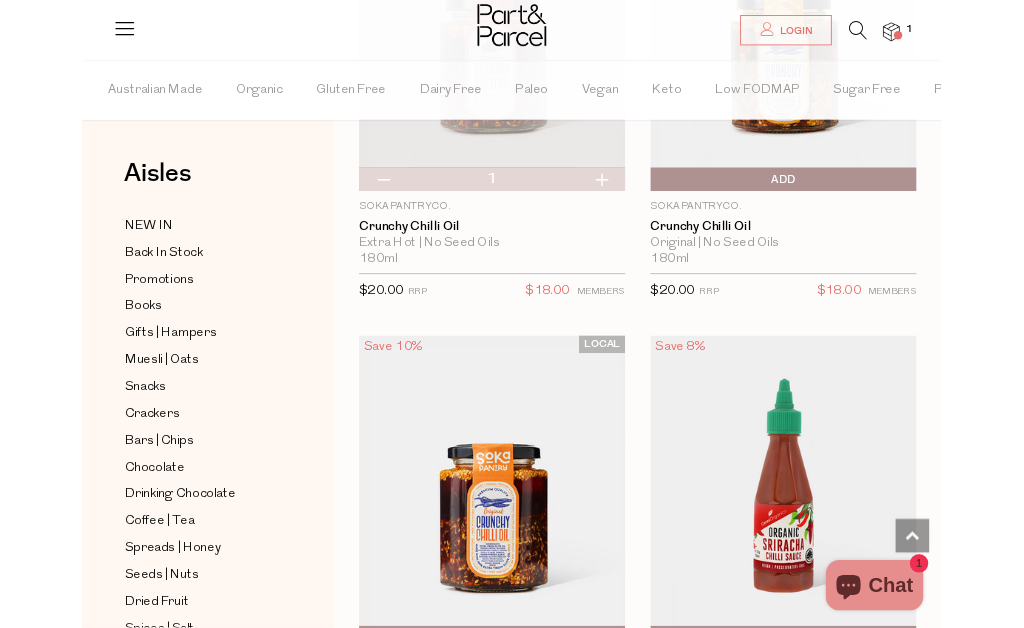 scroll, scrollTop: 6699, scrollLeft: 0, axis: vertical 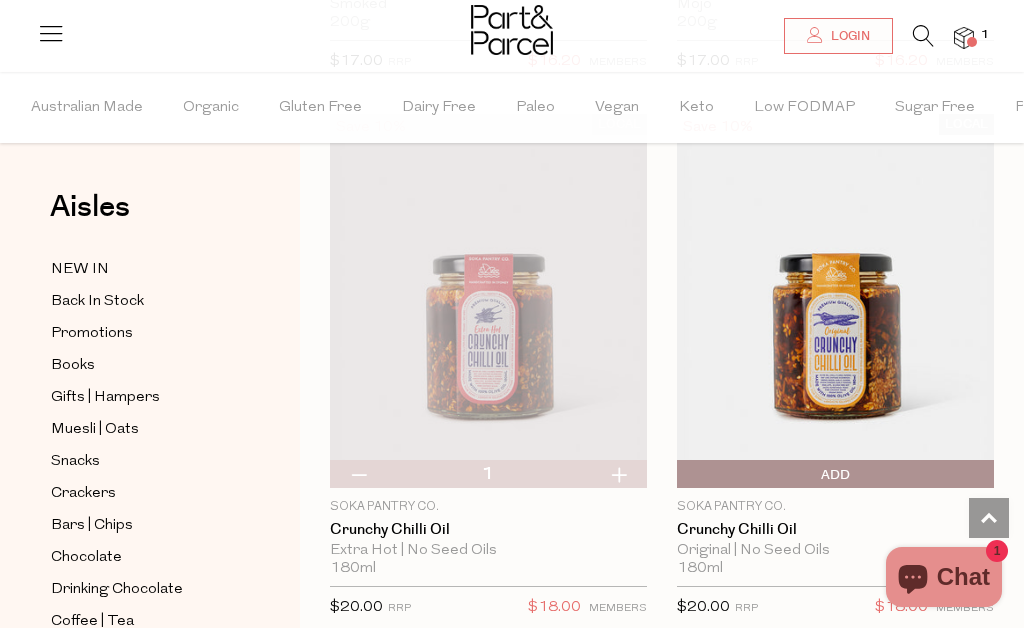 click at bounding box center (488, 847) 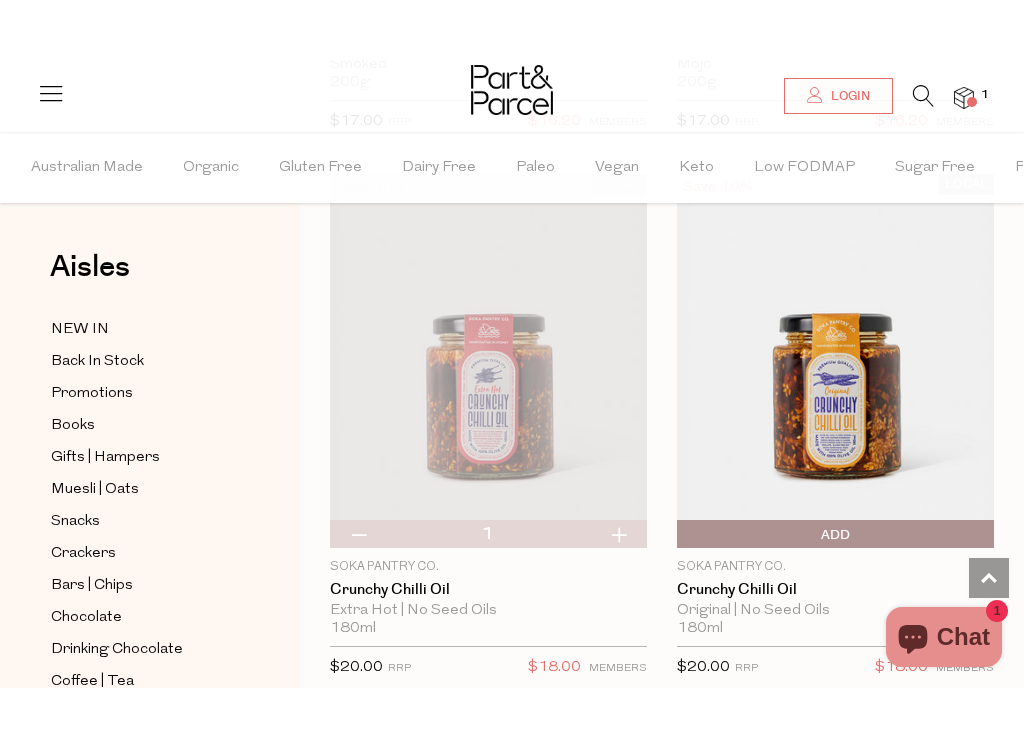 scroll, scrollTop: 6950, scrollLeft: 0, axis: vertical 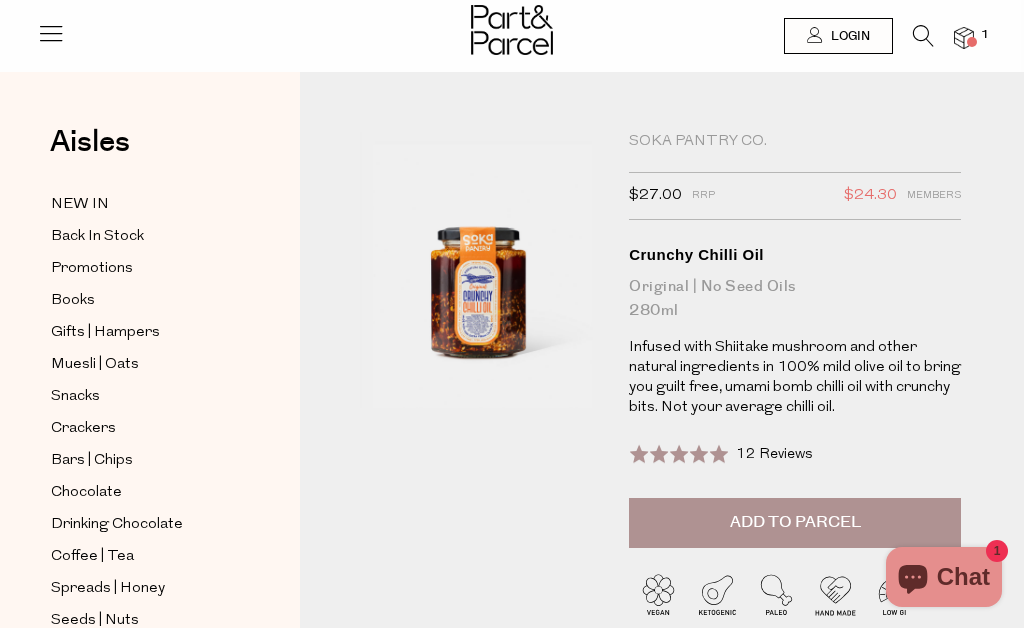 click on "Add to Parcel" at bounding box center (795, 522) 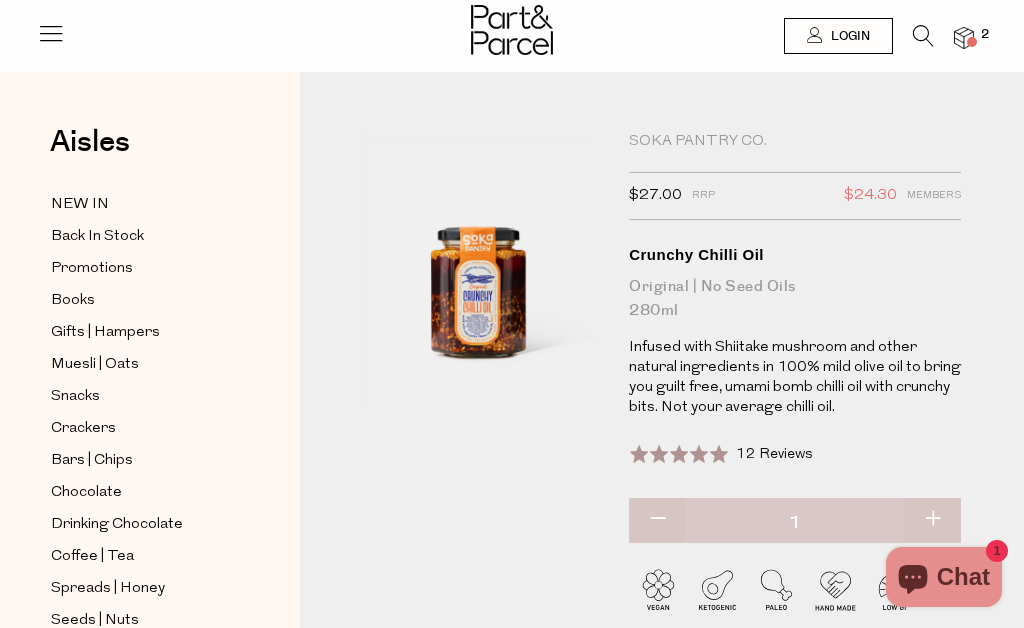 click at bounding box center [964, 38] 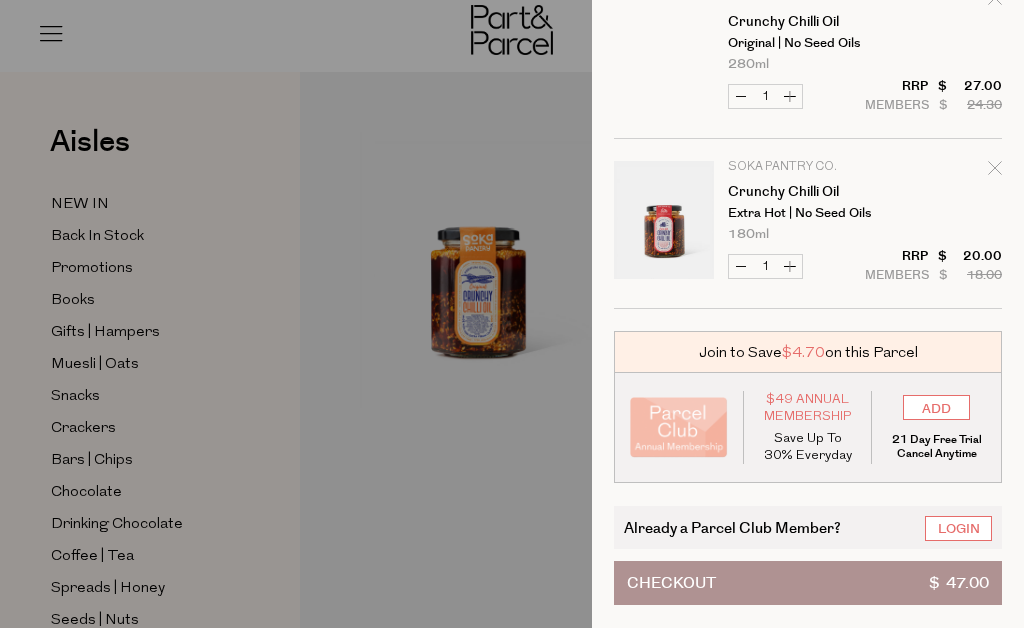 scroll, scrollTop: 81, scrollLeft: 0, axis: vertical 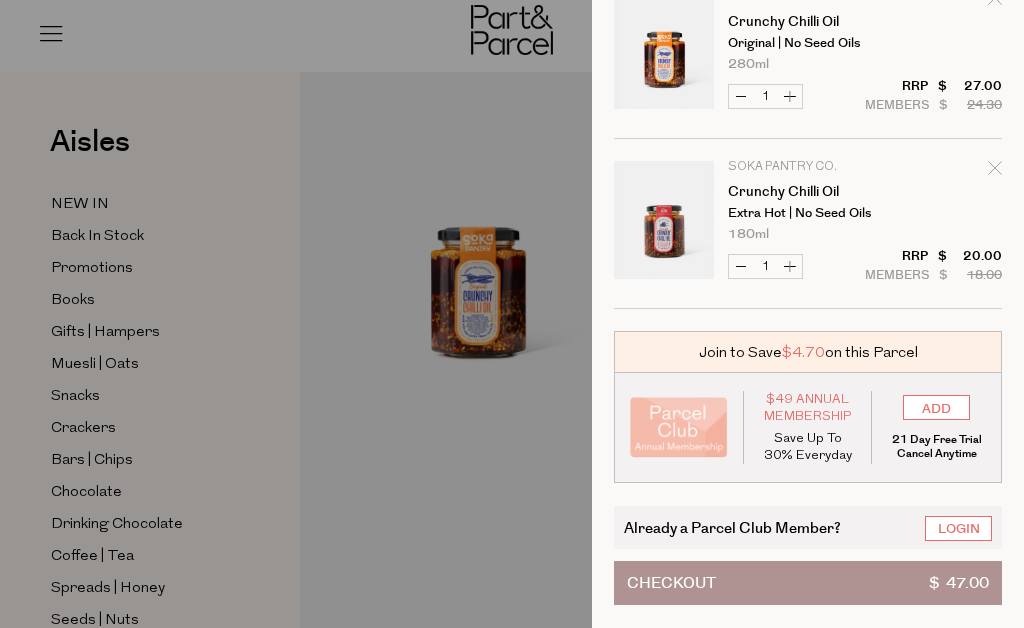 click on "Checkout" at bounding box center (671, 583) 